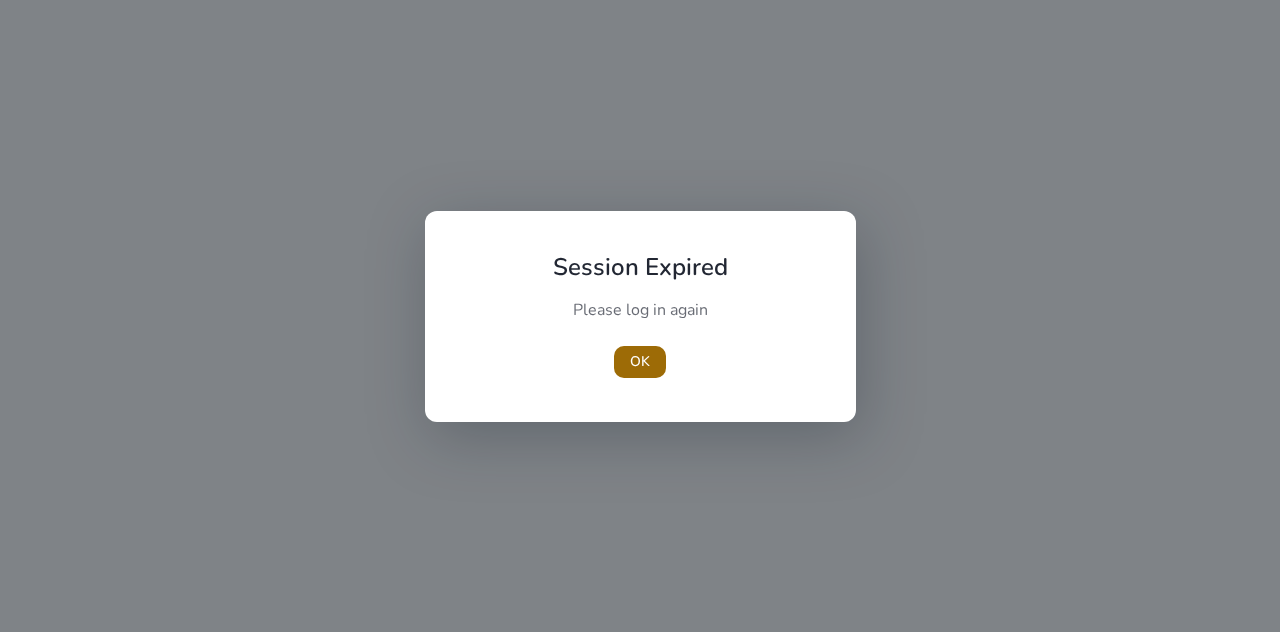 scroll, scrollTop: 0, scrollLeft: 0, axis: both 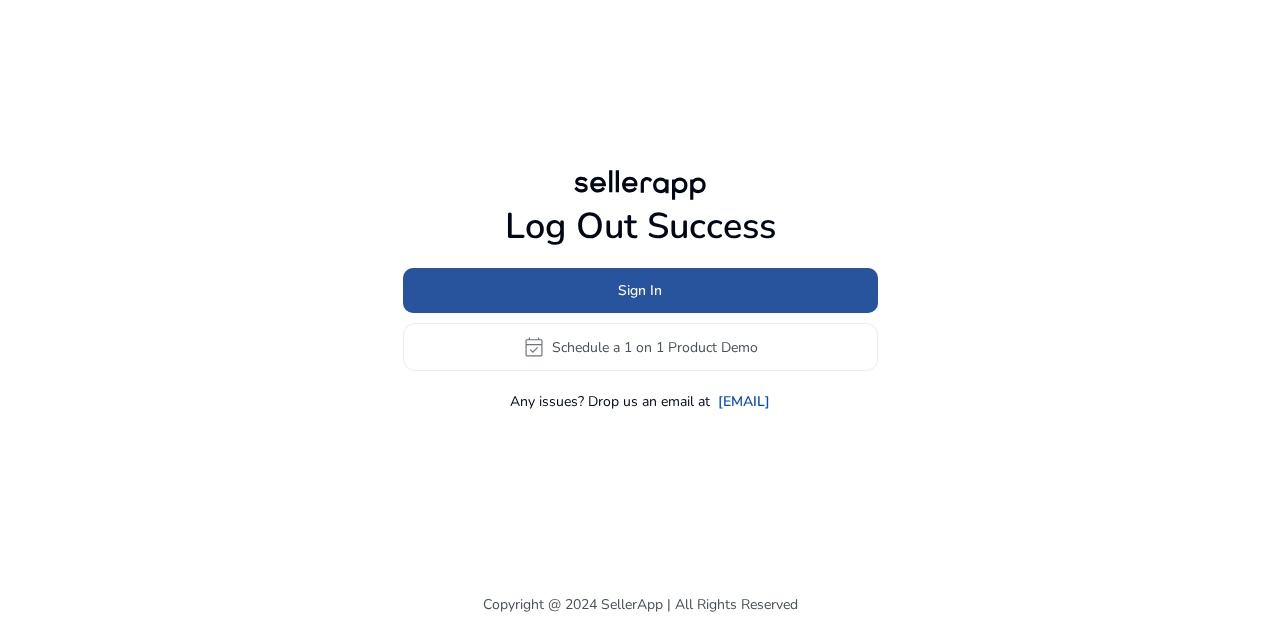click on "Sign In" 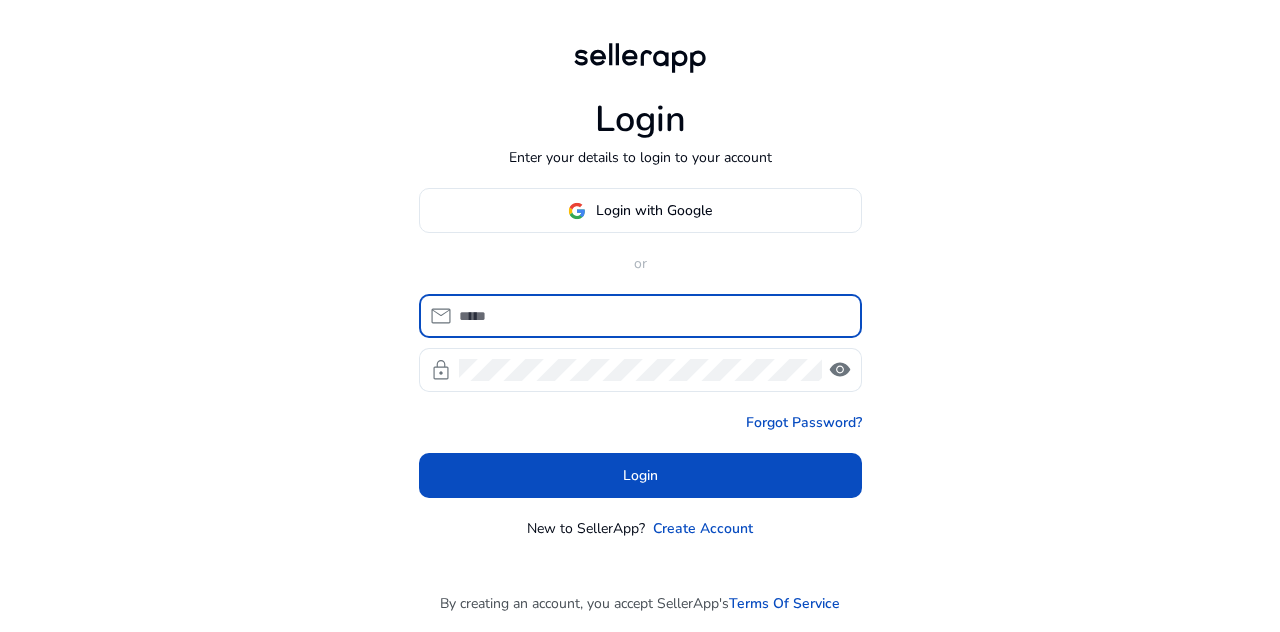 click on "Login Enter your details to login to your account Login with Google or  mail   lock   visibility   Forgot Password?   Login  New to SellerApp? Create Account" 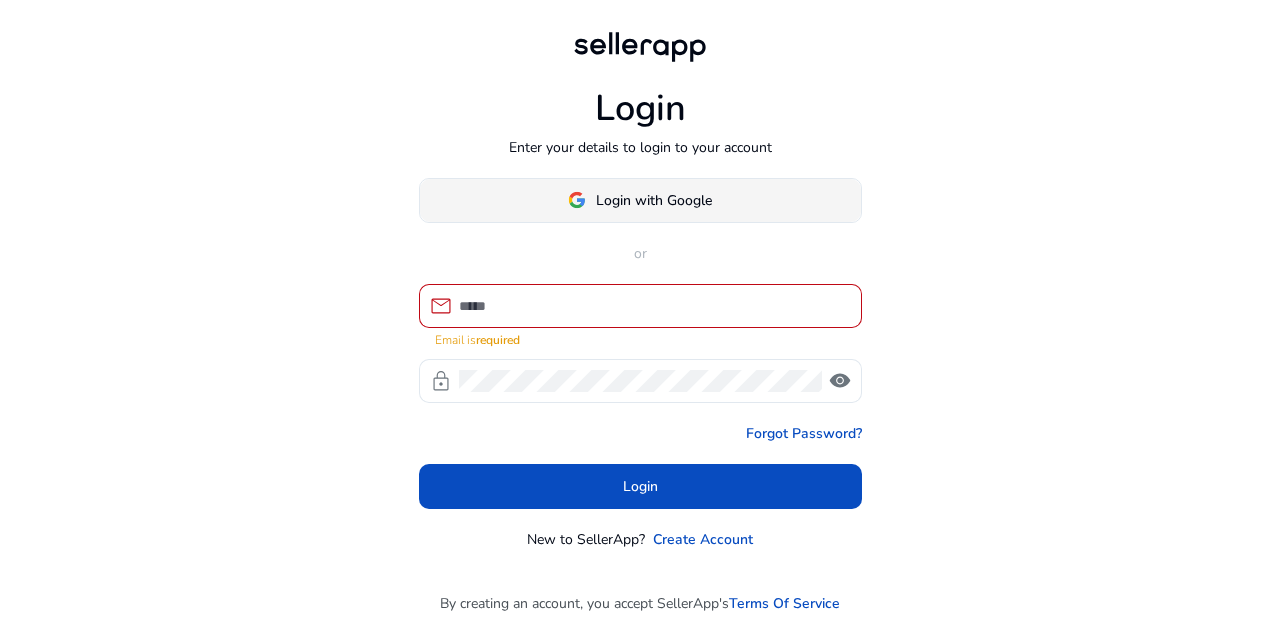 click 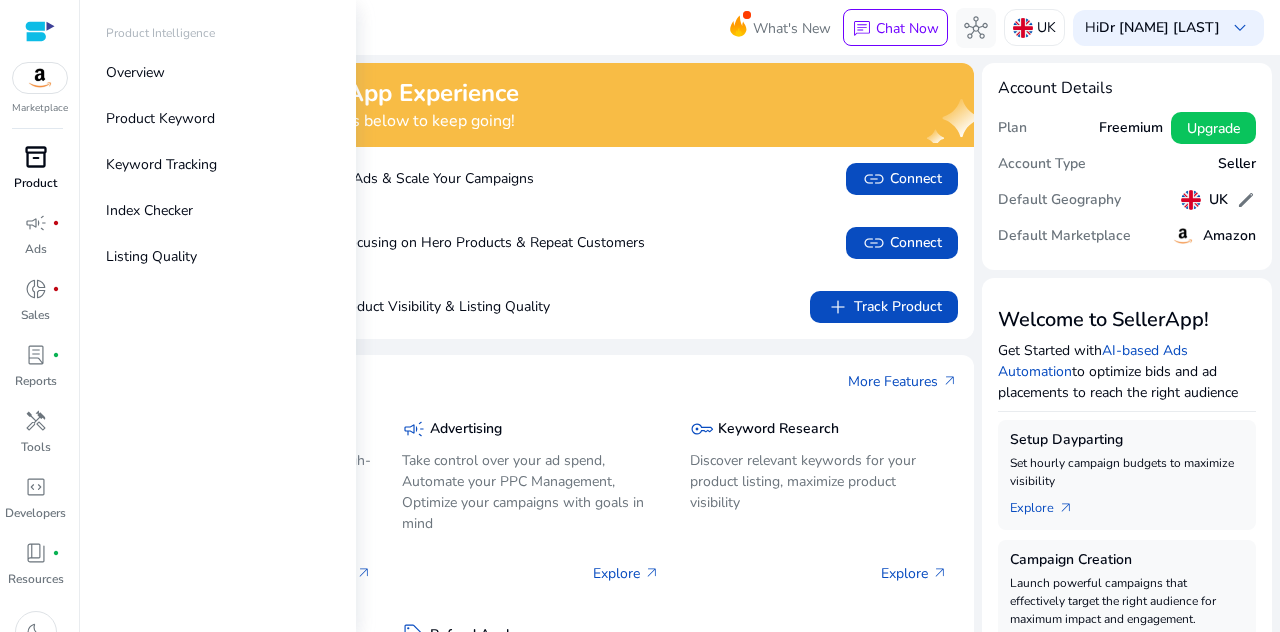 click on "Product" at bounding box center [35, 183] 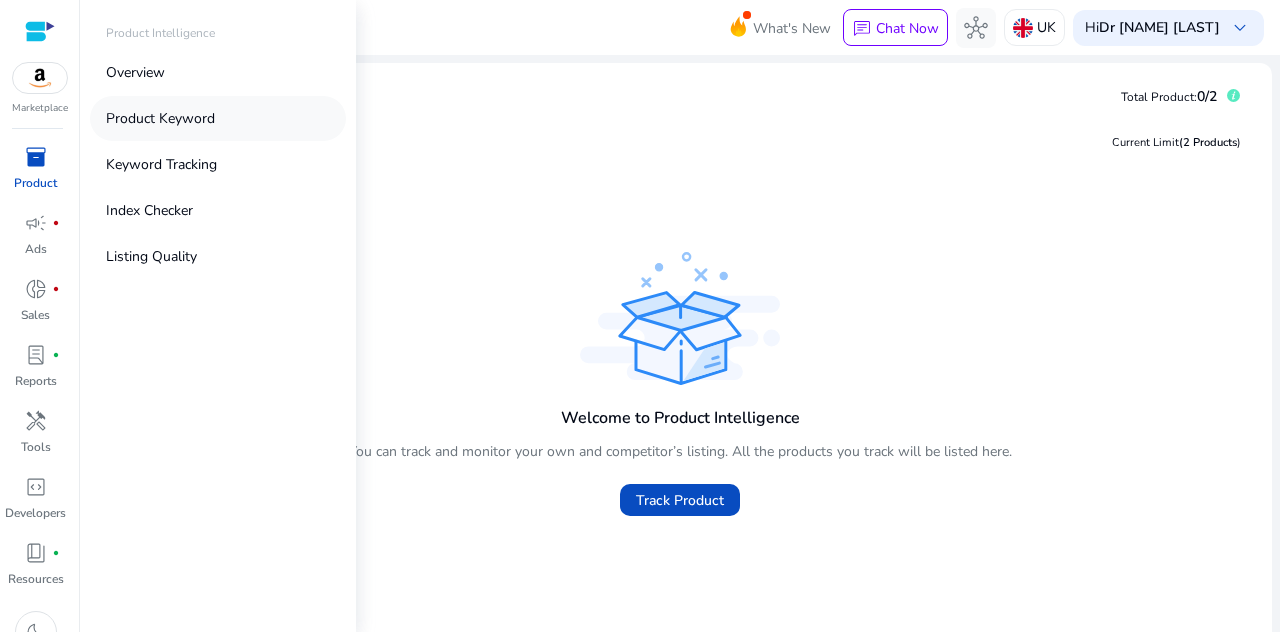 click on "Product Keyword" at bounding box center (218, 118) 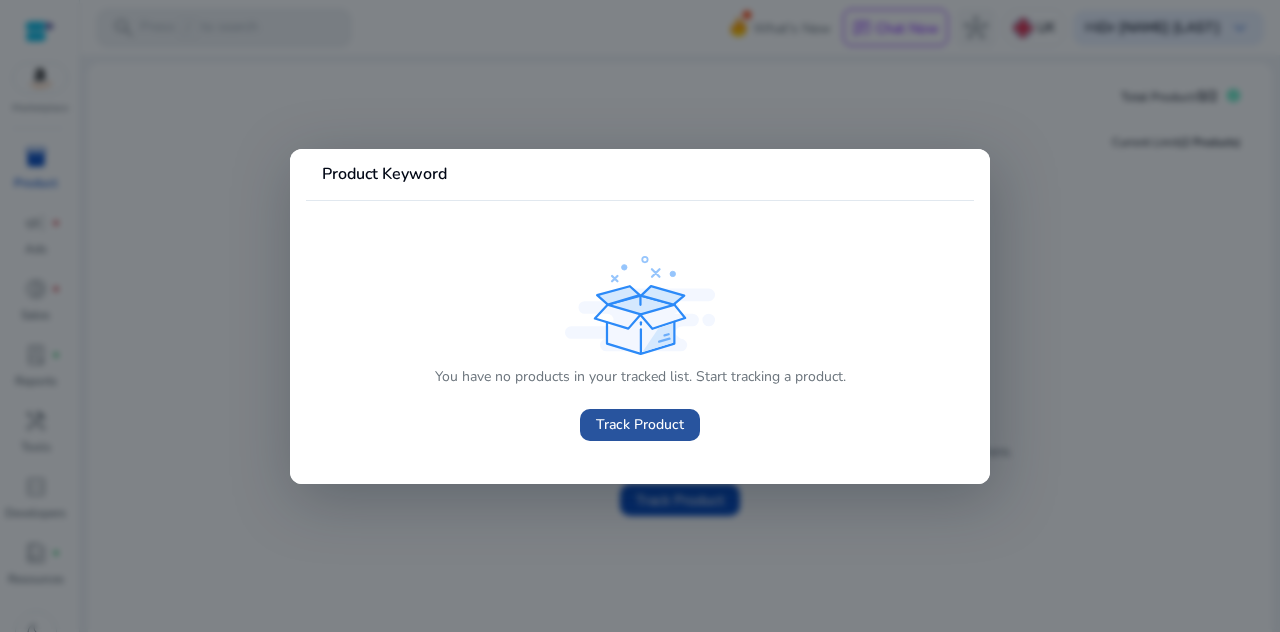 click on "Track Product" 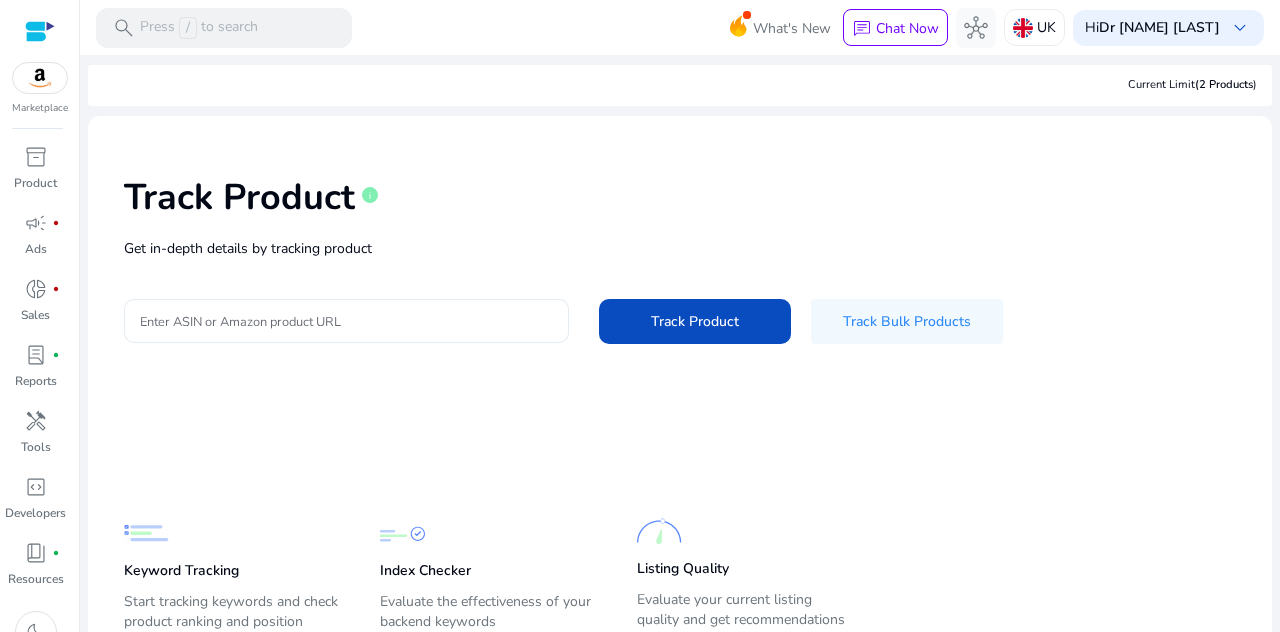 click on "Enter ASIN or Amazon product URL" at bounding box center [346, 321] 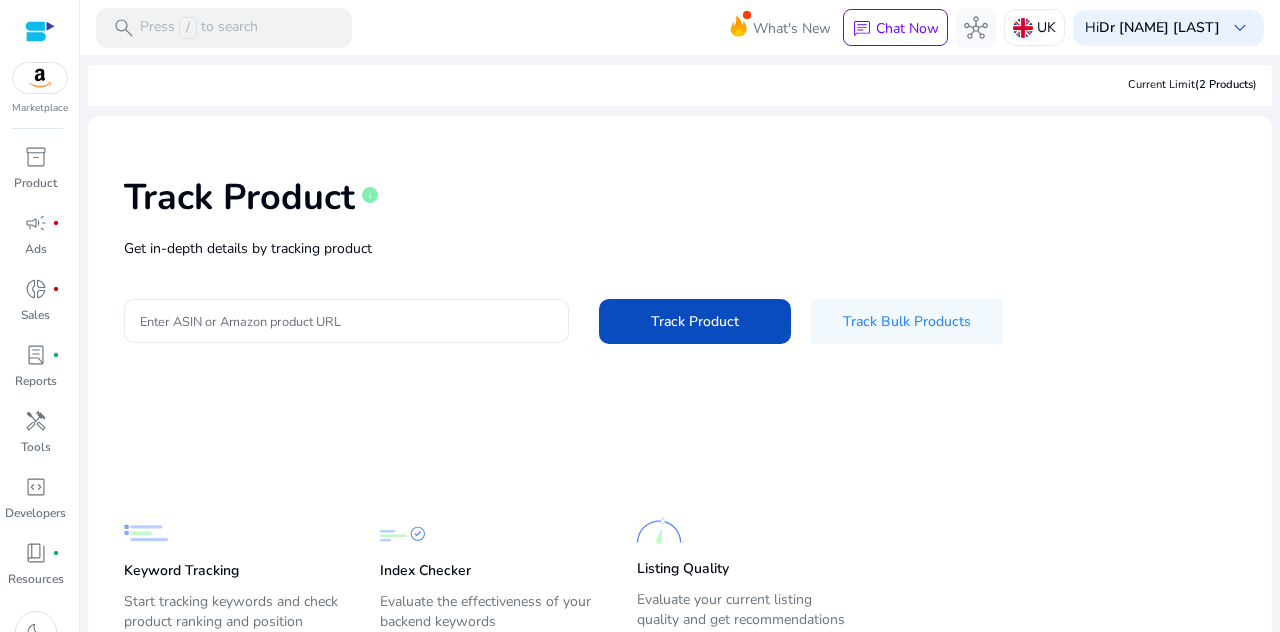 scroll, scrollTop: 0, scrollLeft: 0, axis: both 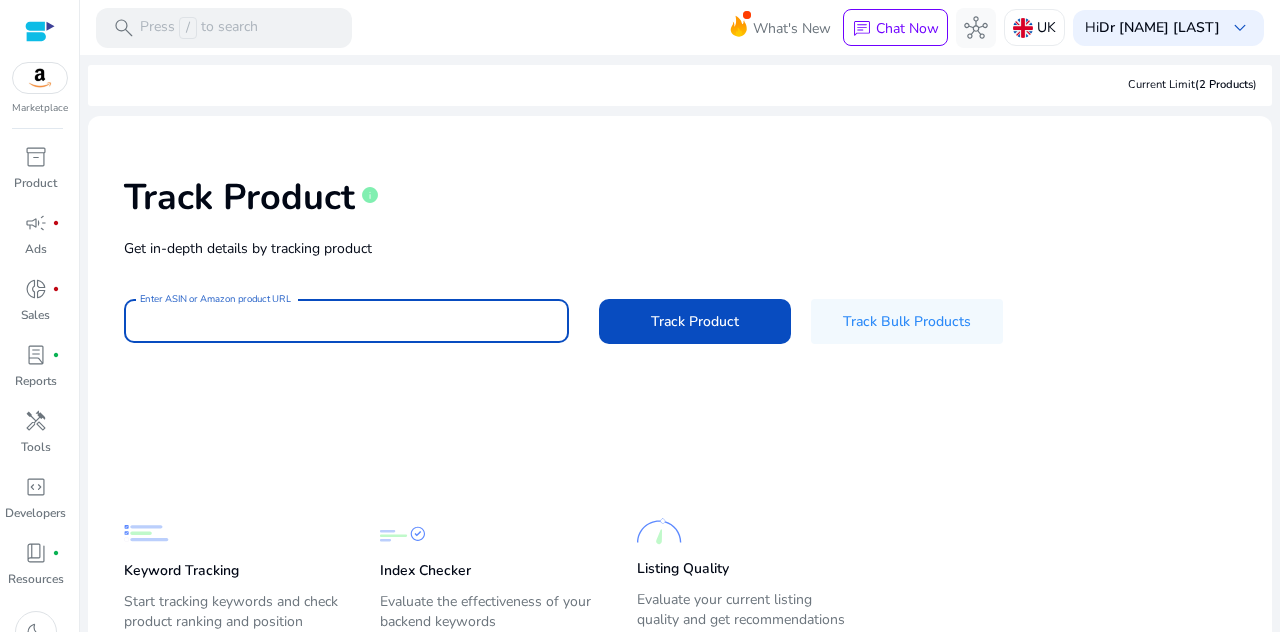 click on "Enter ASIN or Amazon product URL" at bounding box center (346, 321) 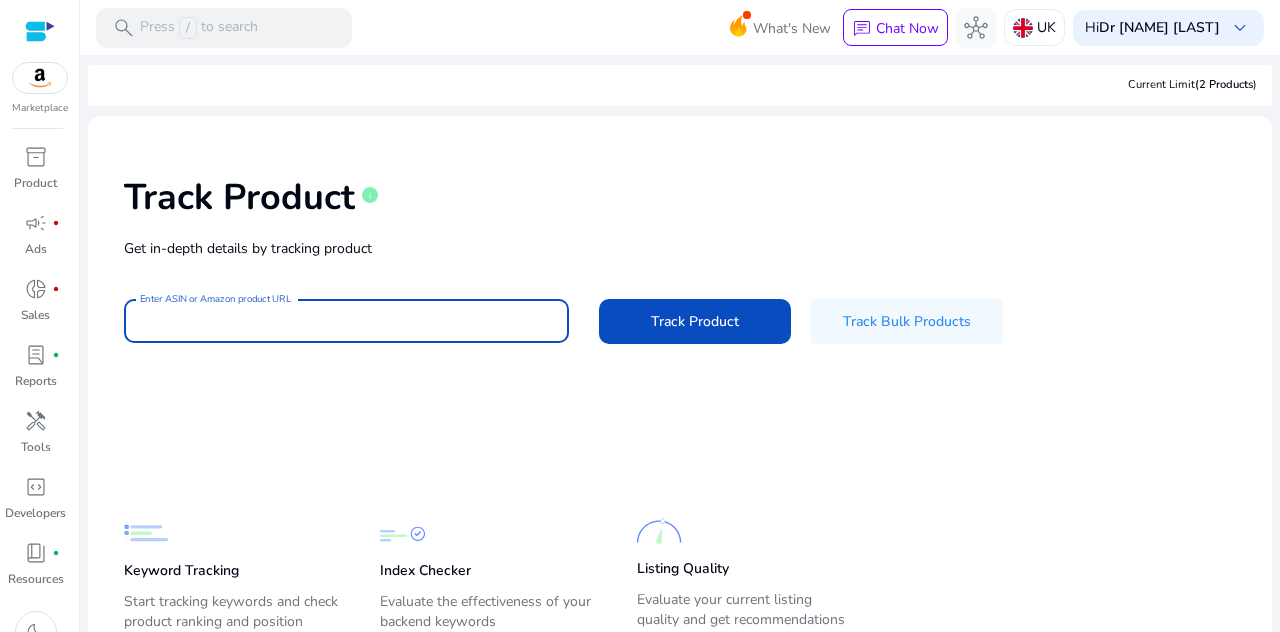 paste on "**********" 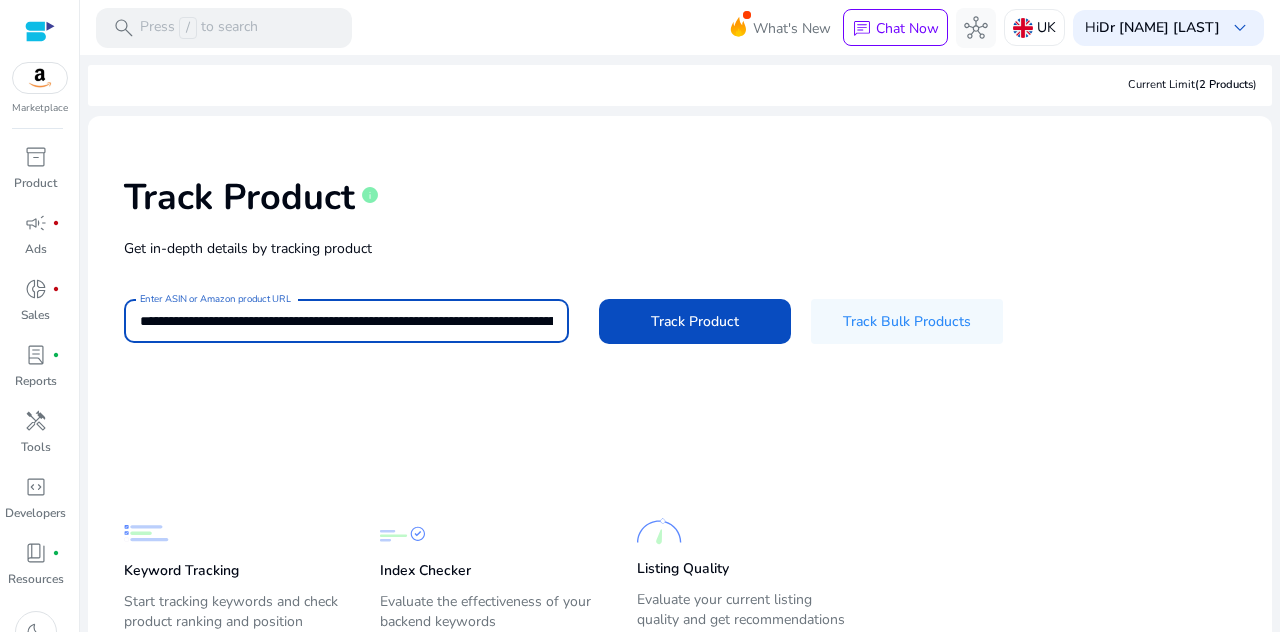 scroll, scrollTop: 0, scrollLeft: 271, axis: horizontal 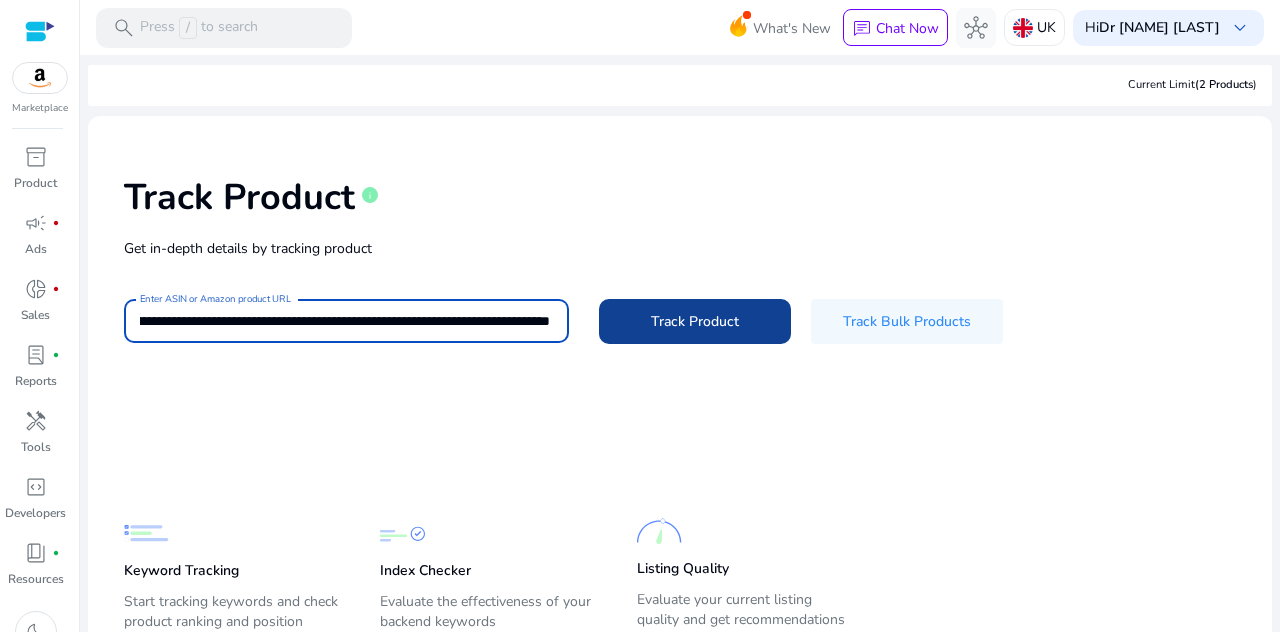 type on "**********" 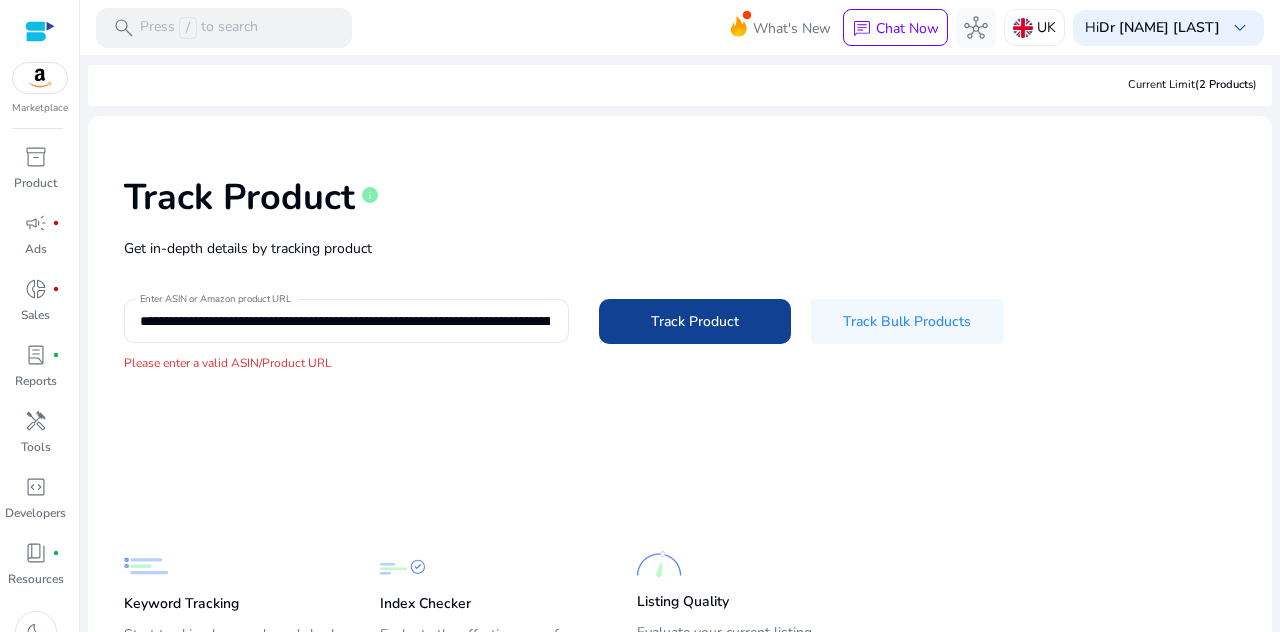 type 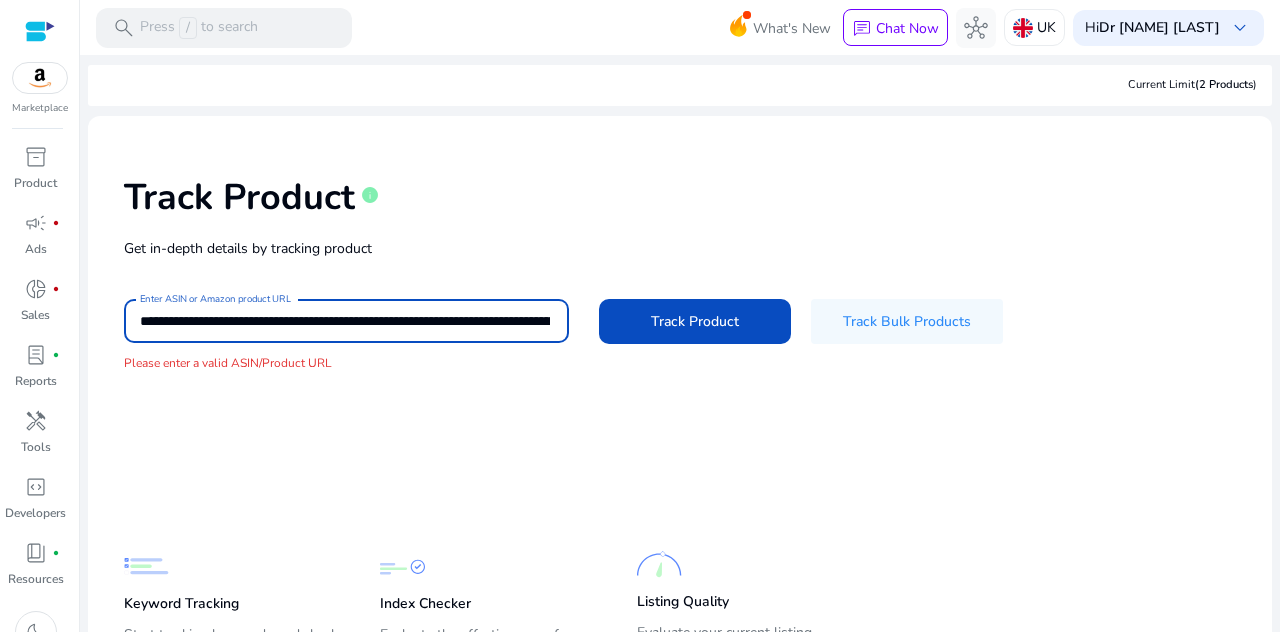 click on "**********" at bounding box center (345, 321) 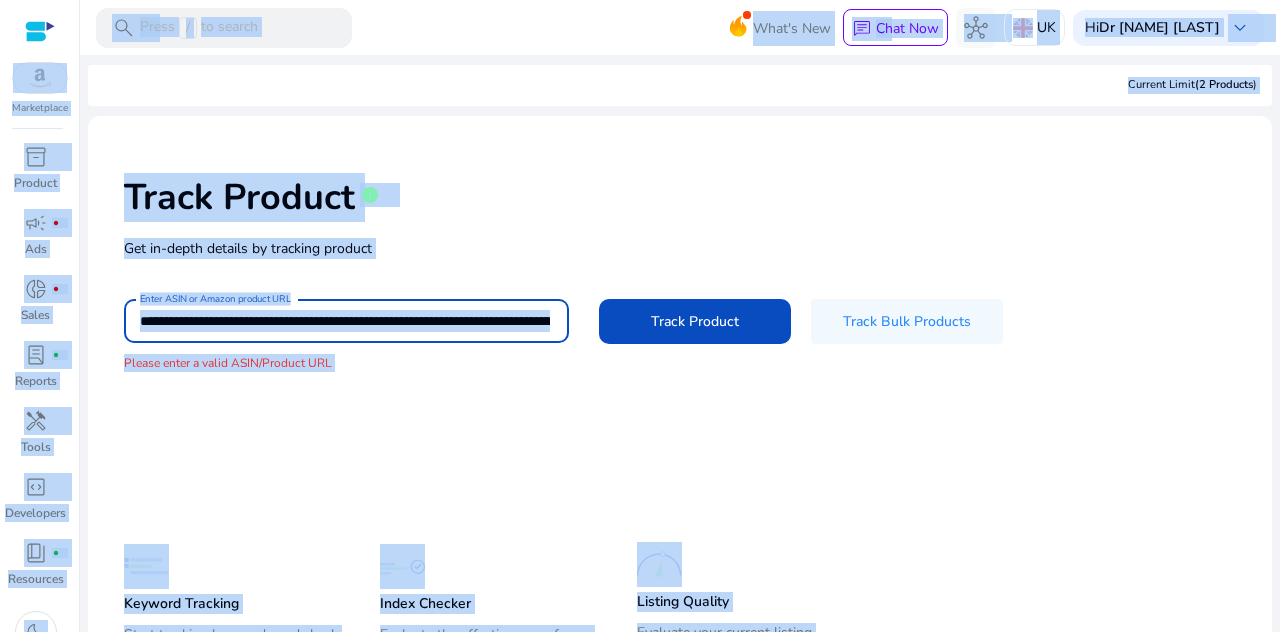click on "**********" at bounding box center (345, 321) 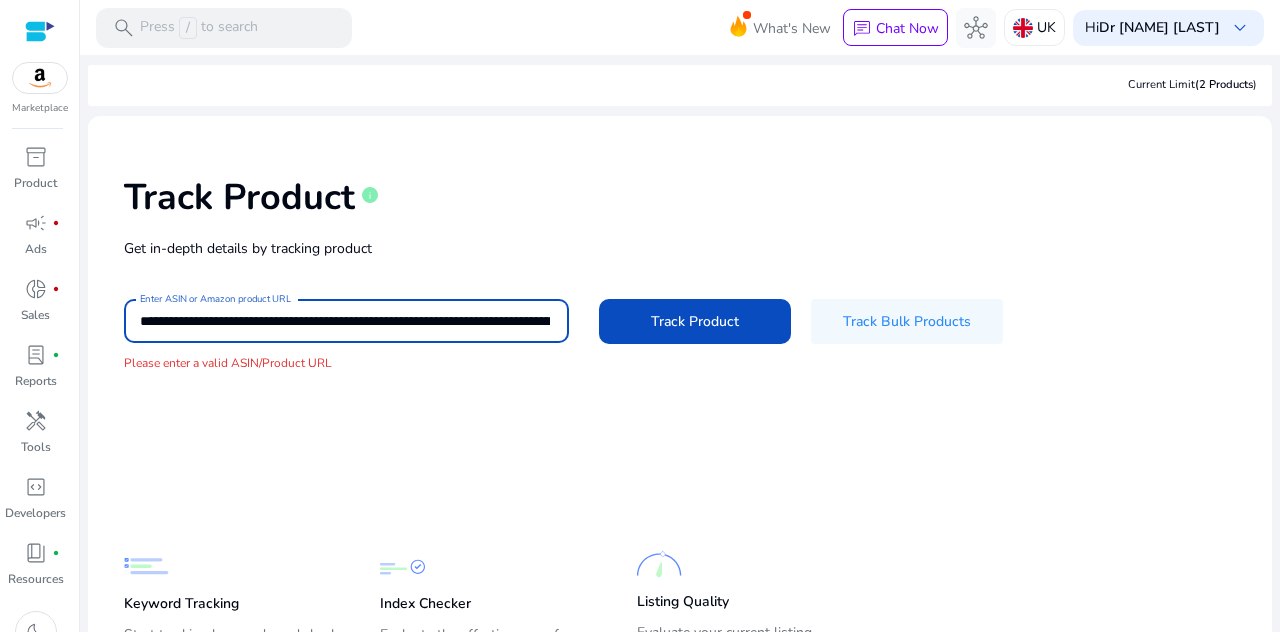 paste 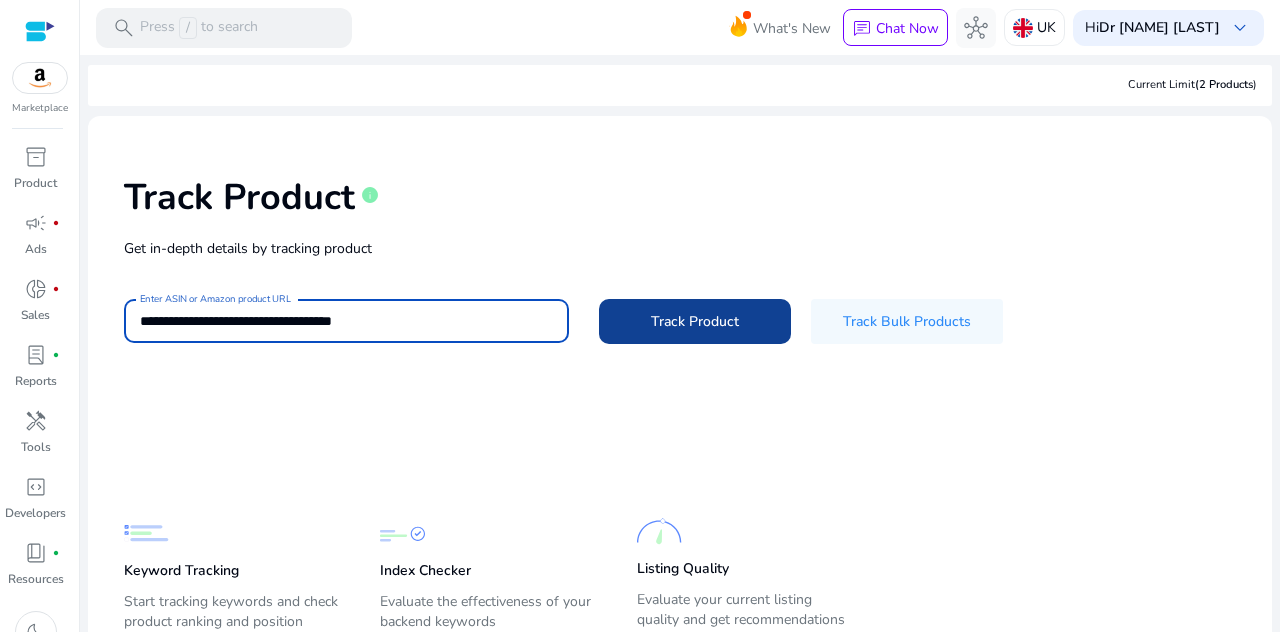 type on "**********" 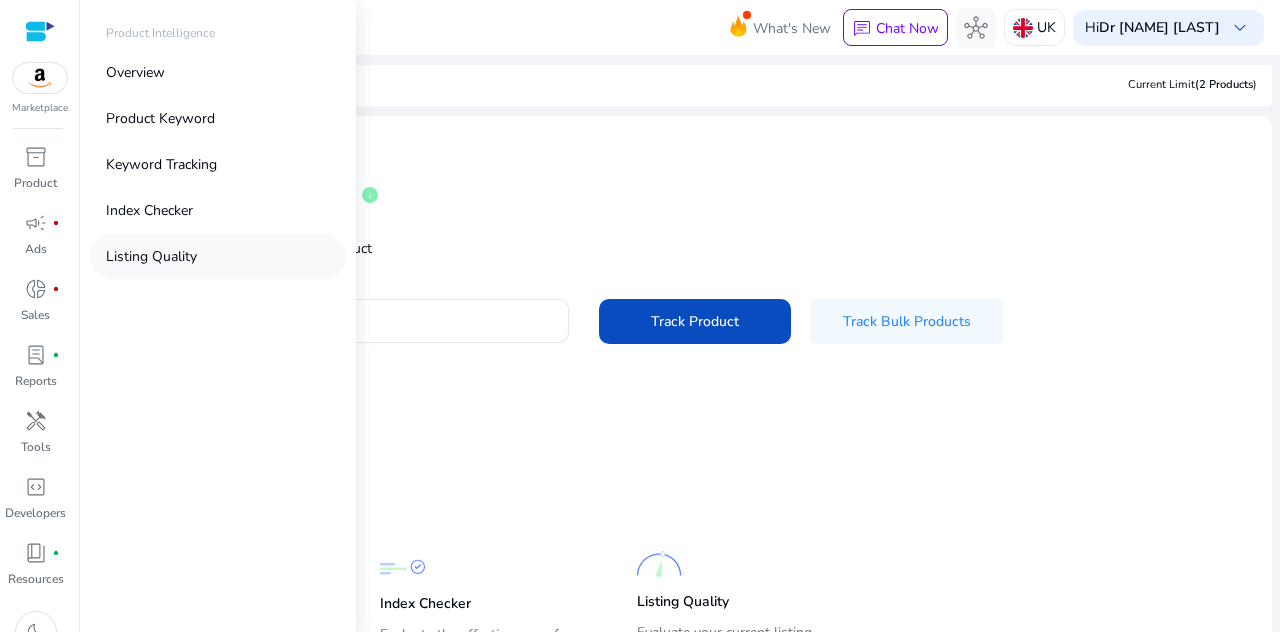click on "Listing Quality" at bounding box center (218, 256) 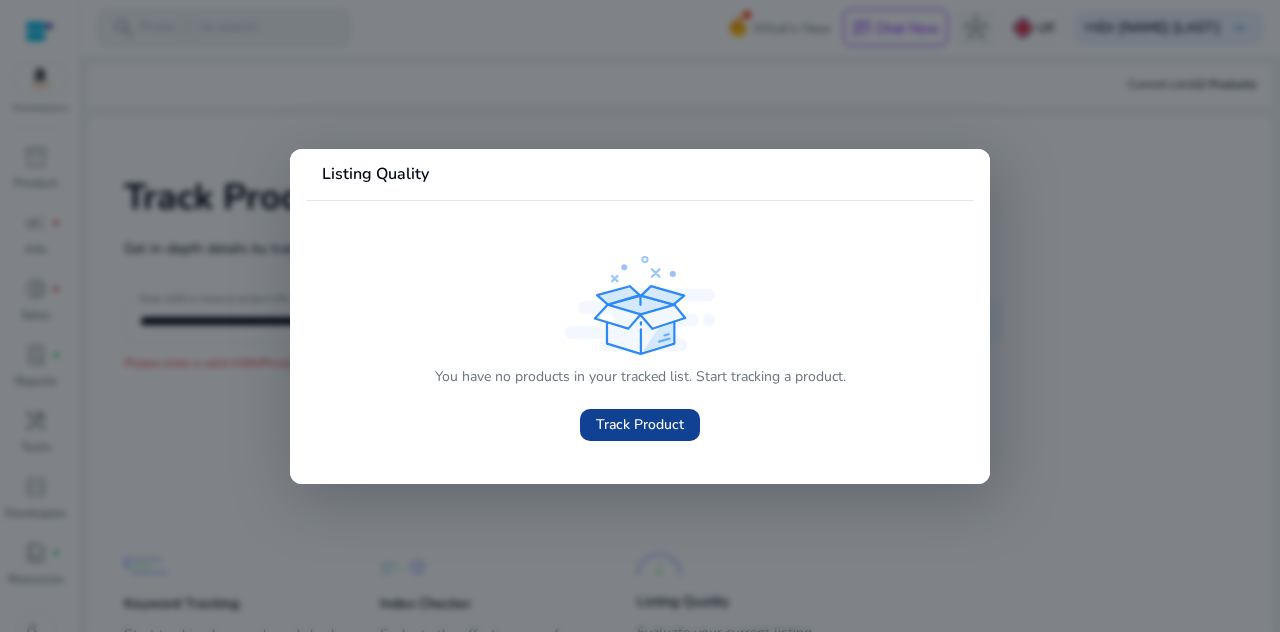 click on "Track Product" 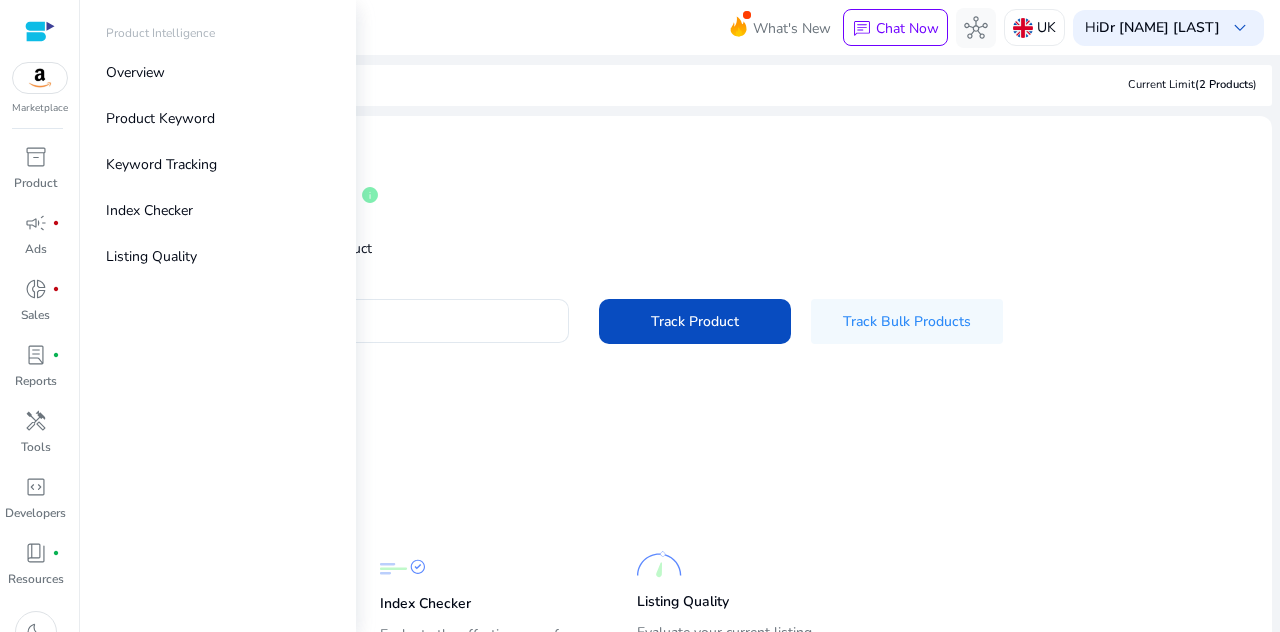 click on "Product Intelligence   Overview   Product Keyword   Keyword Tracking   Index Checker   Listing Quality" at bounding box center [218, 316] 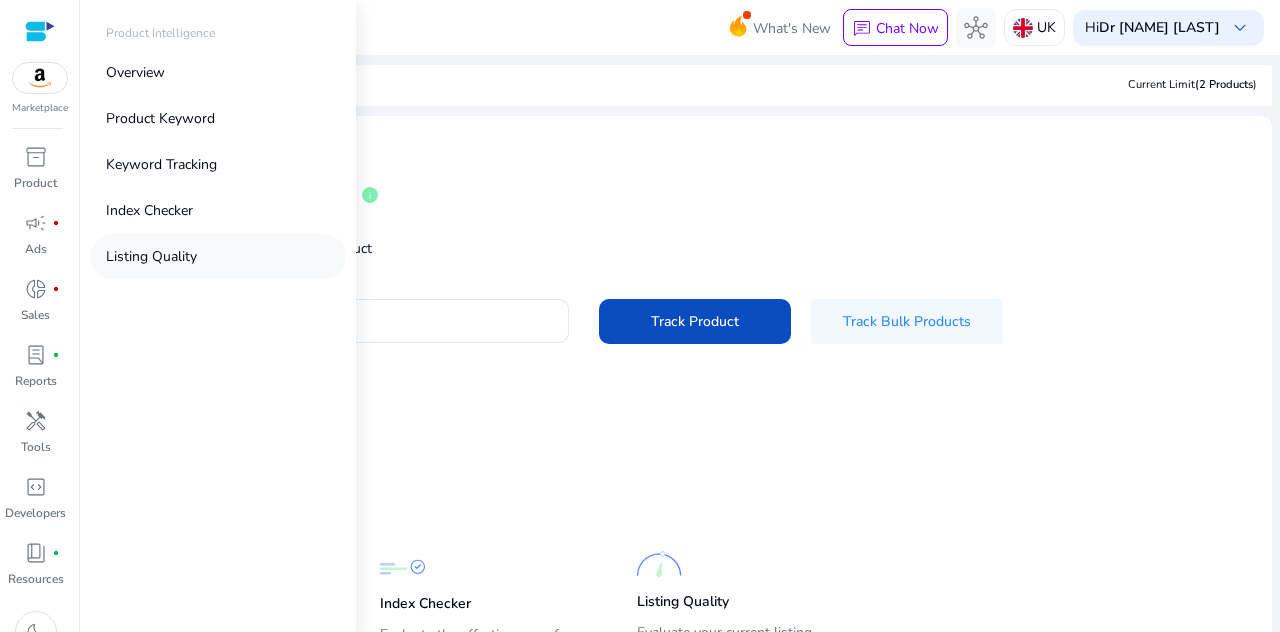 click on "Listing Quality" at bounding box center [151, 256] 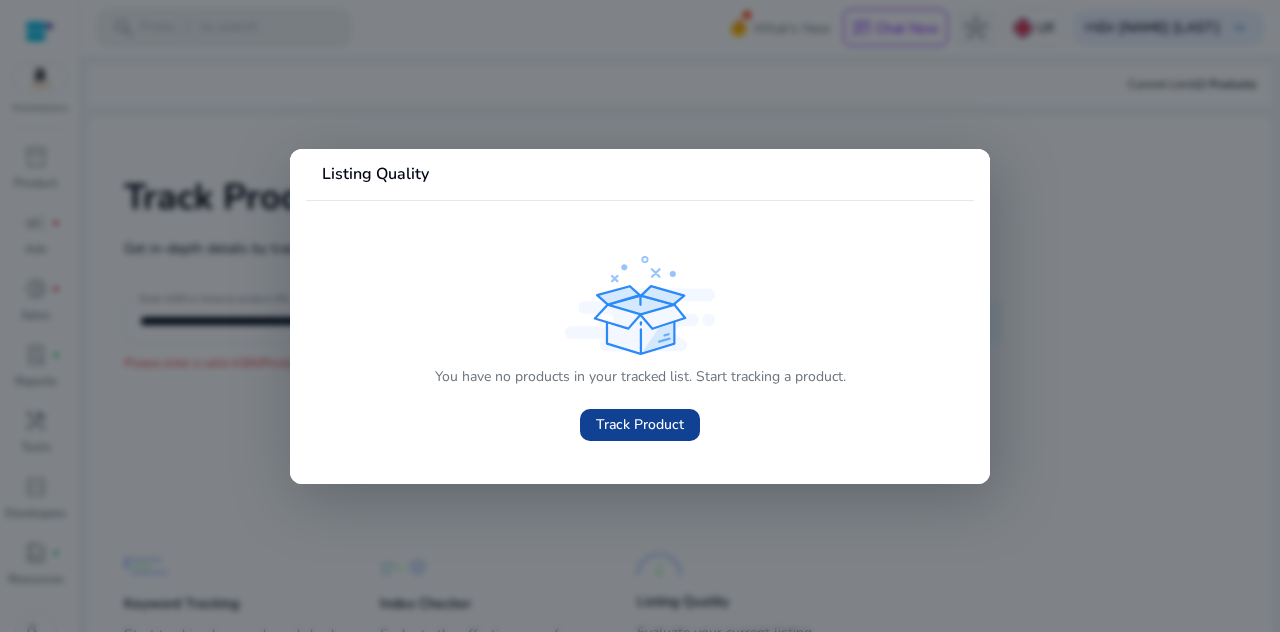 click on "Track Product" 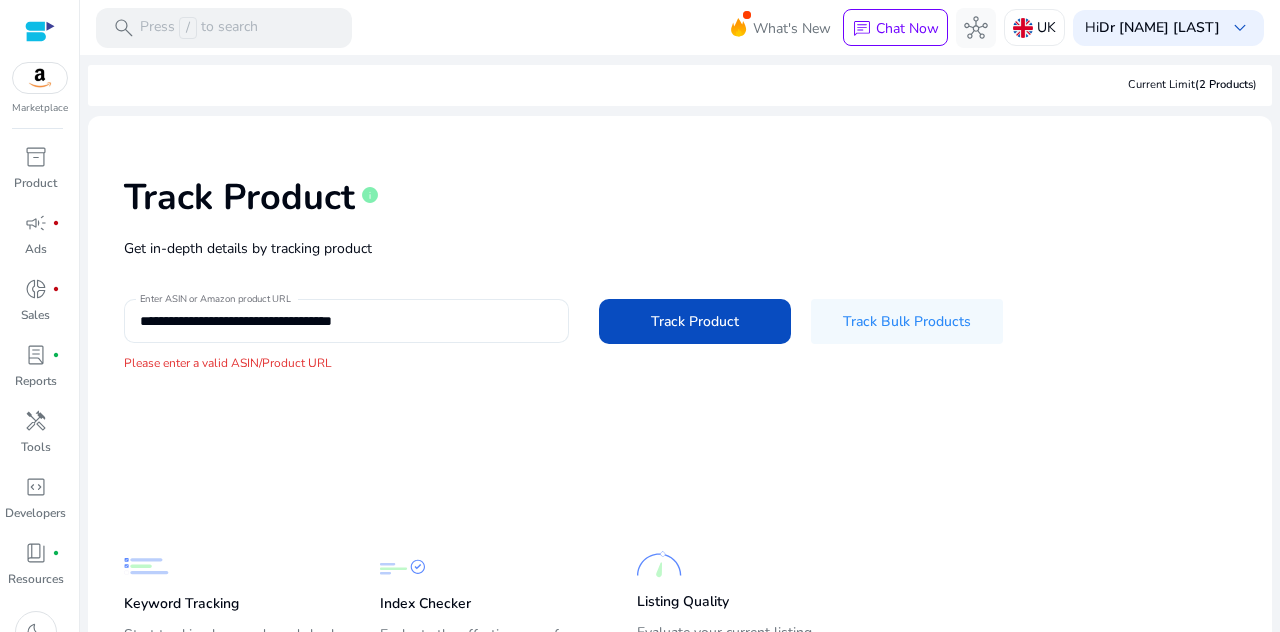 click on "**********" 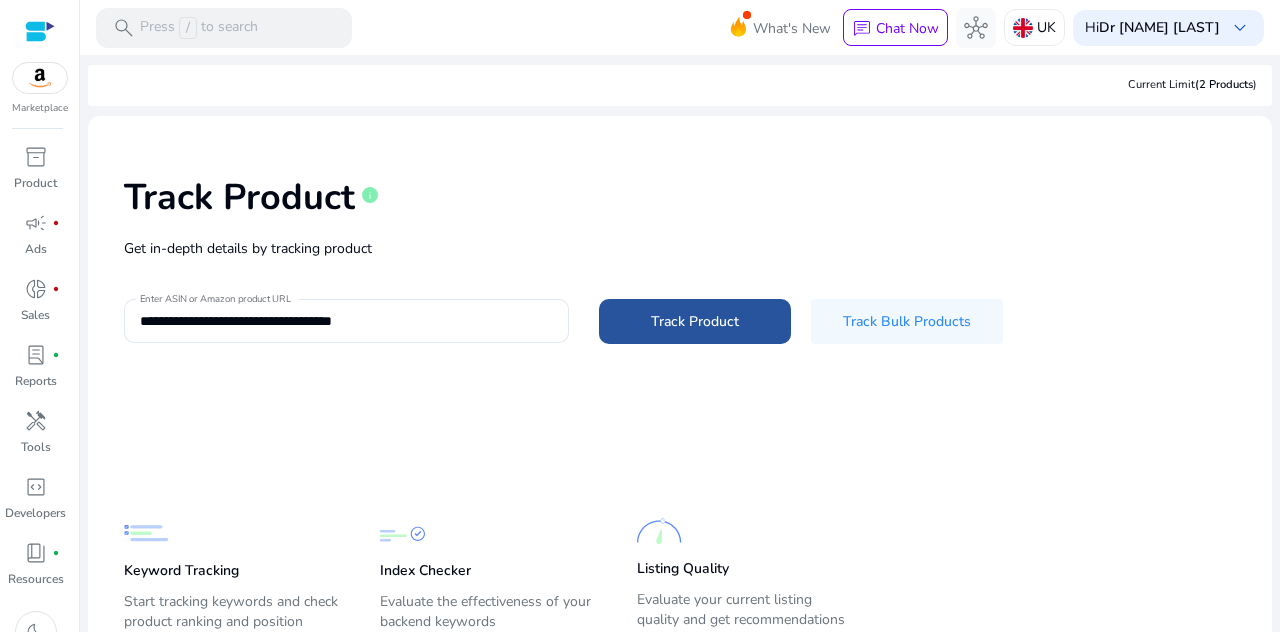 click 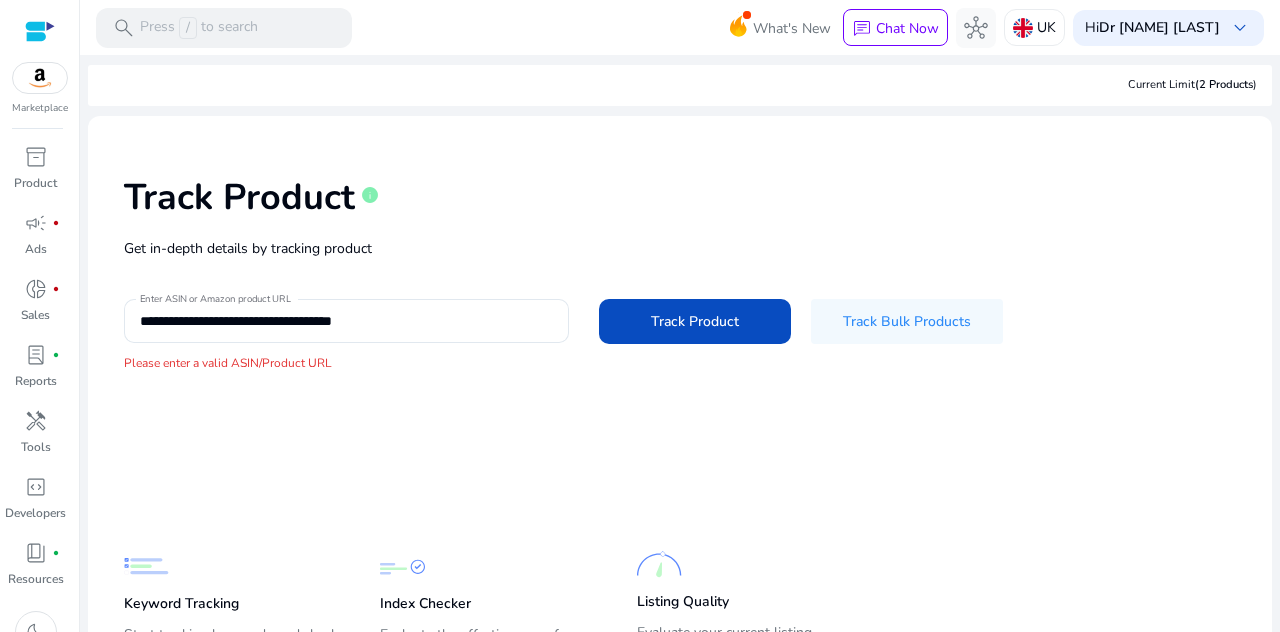 scroll, scrollTop: 122, scrollLeft: 0, axis: vertical 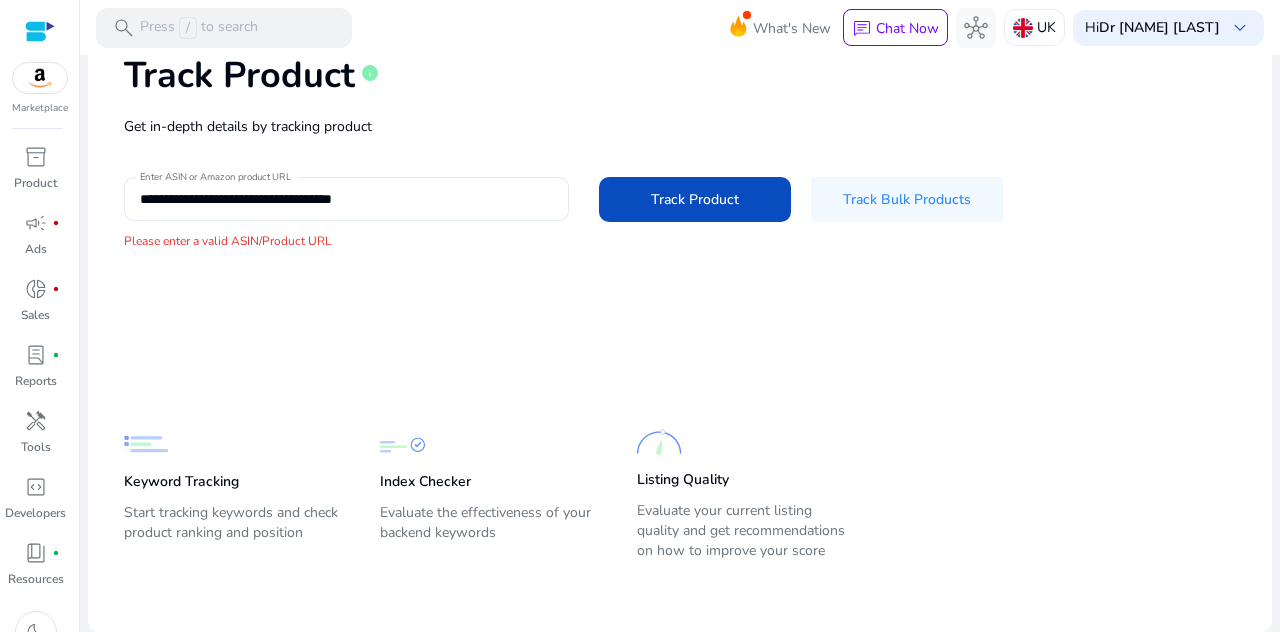 click 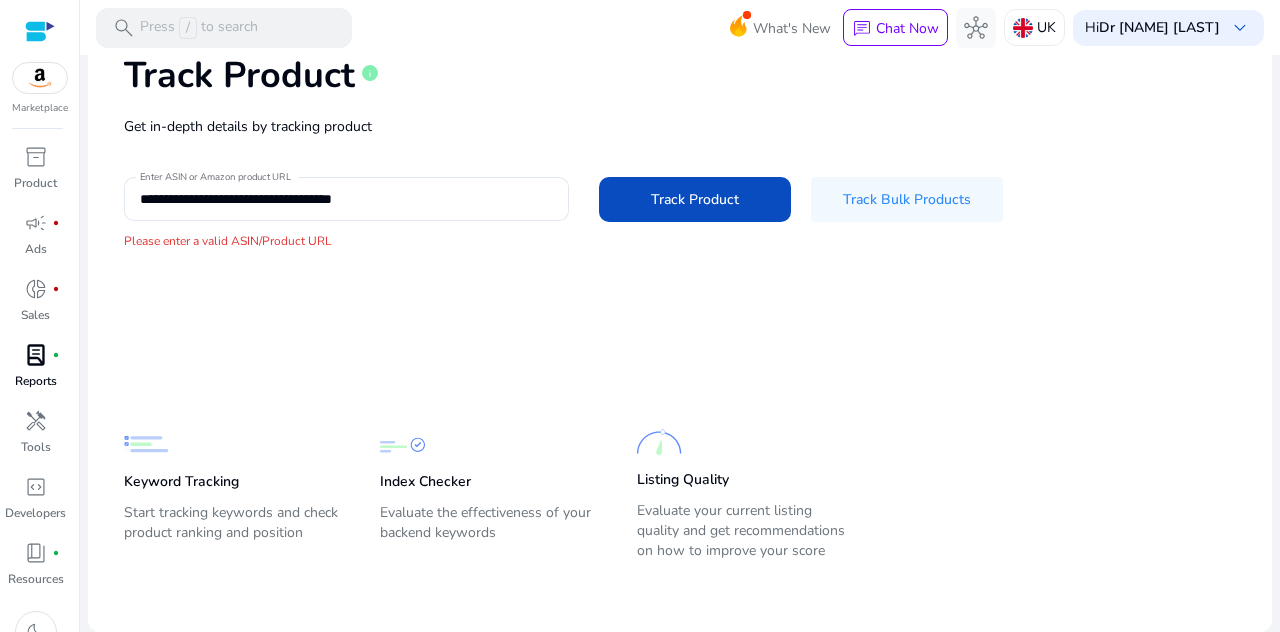 click on "lab_profile" at bounding box center [36, 355] 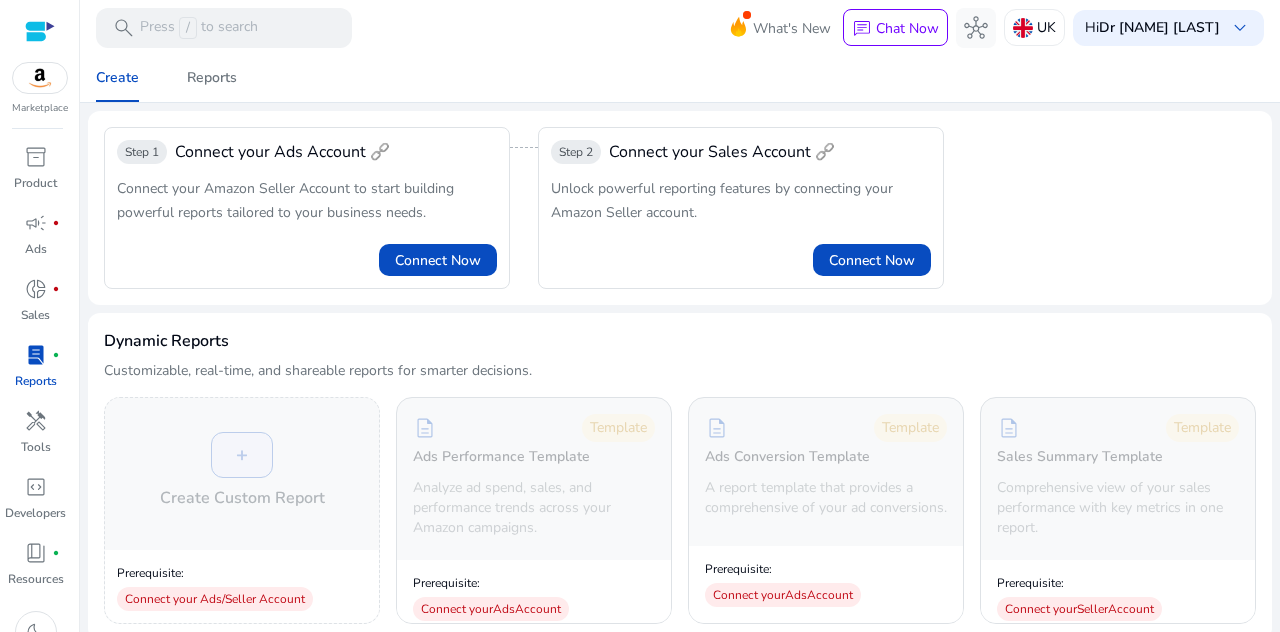 scroll, scrollTop: 0, scrollLeft: 0, axis: both 